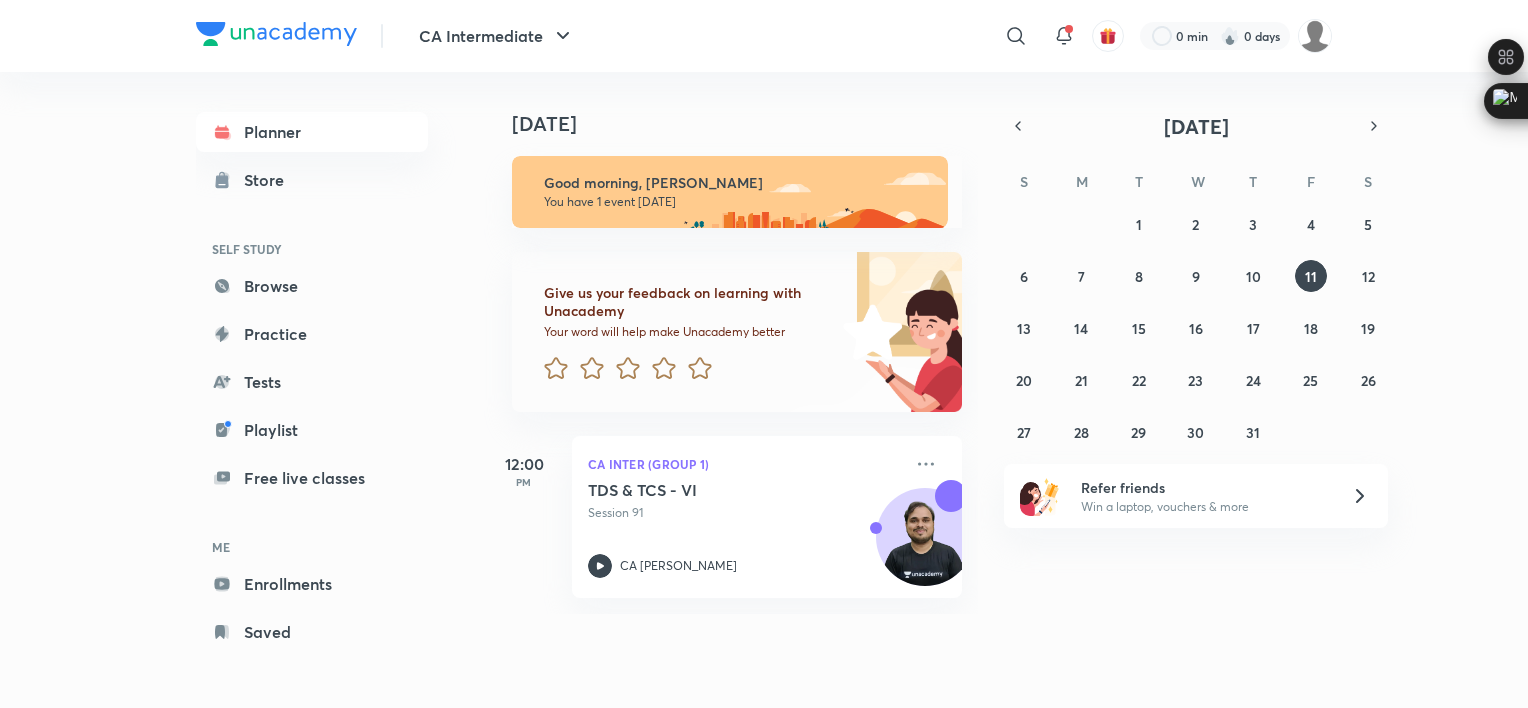 scroll, scrollTop: 0, scrollLeft: 0, axis: both 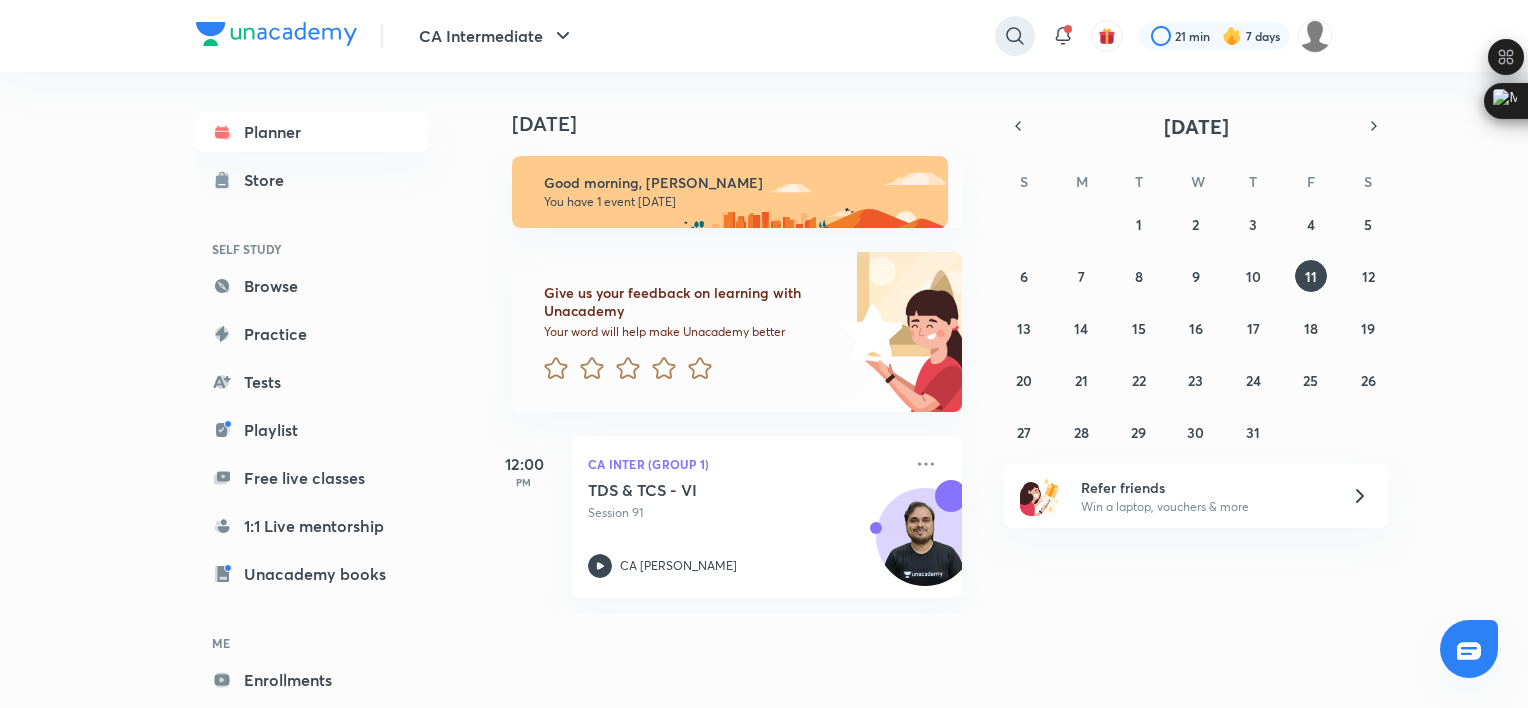 click 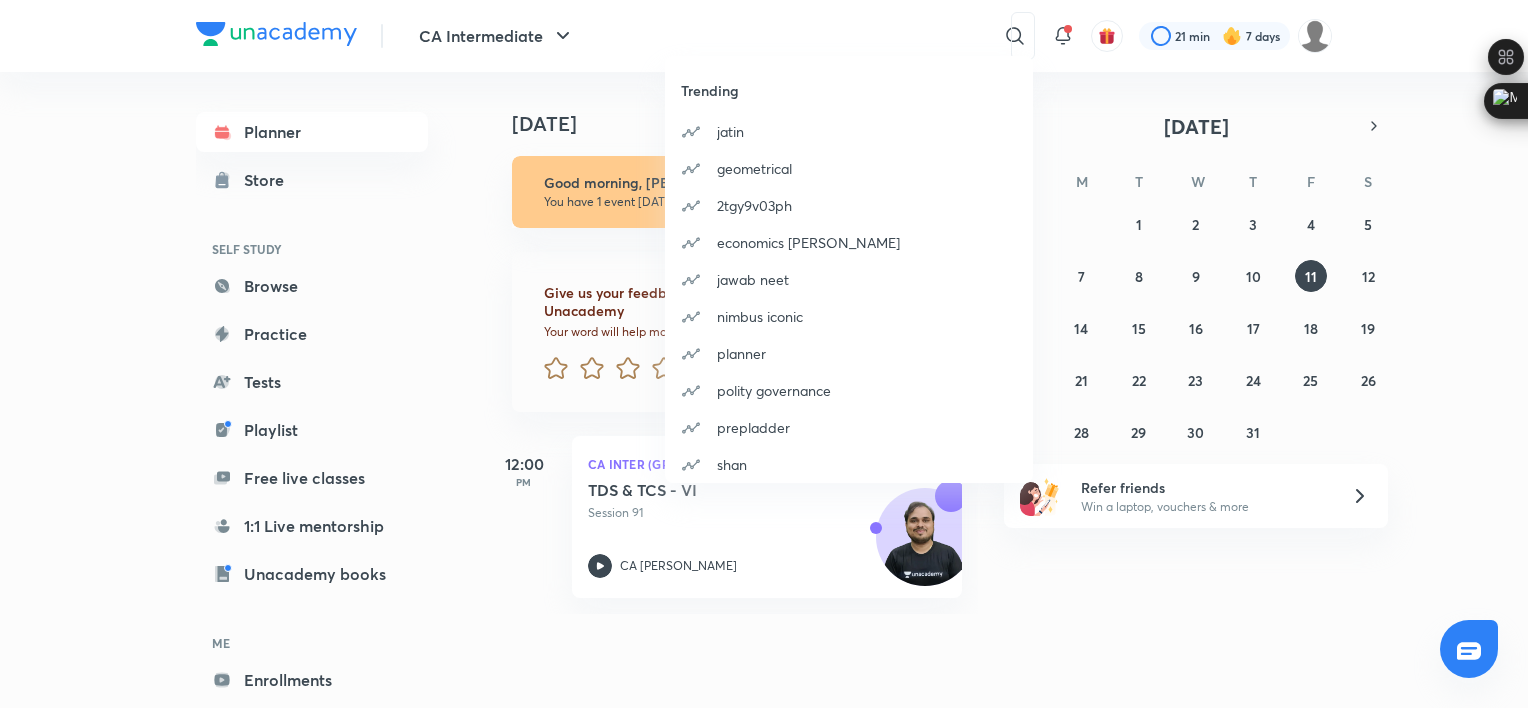 click on "Trending [PERSON_NAME] geometrical 2tgy9v03ph economics [PERSON_NAME] jawab neet nimbus iconic planner polity governance prepladder shan" at bounding box center (764, 354) 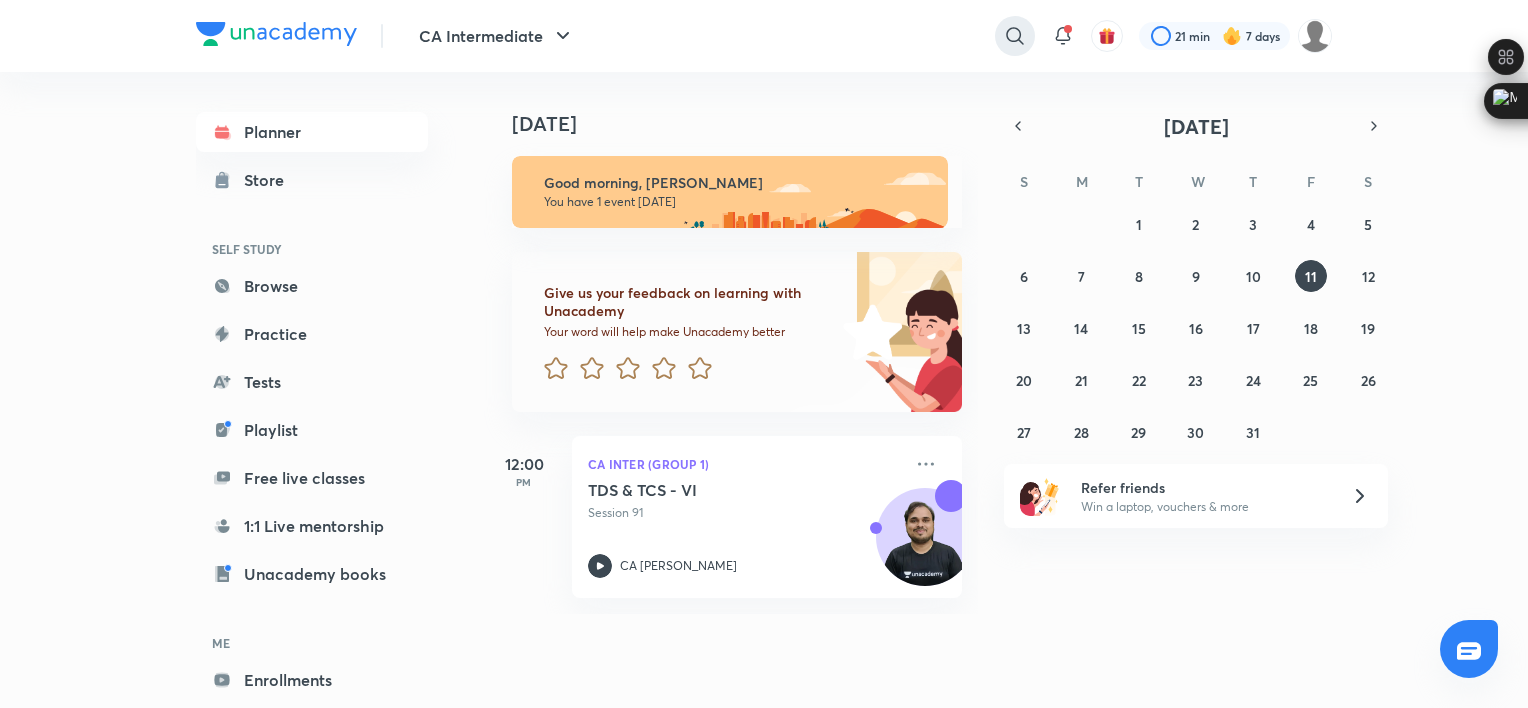 click 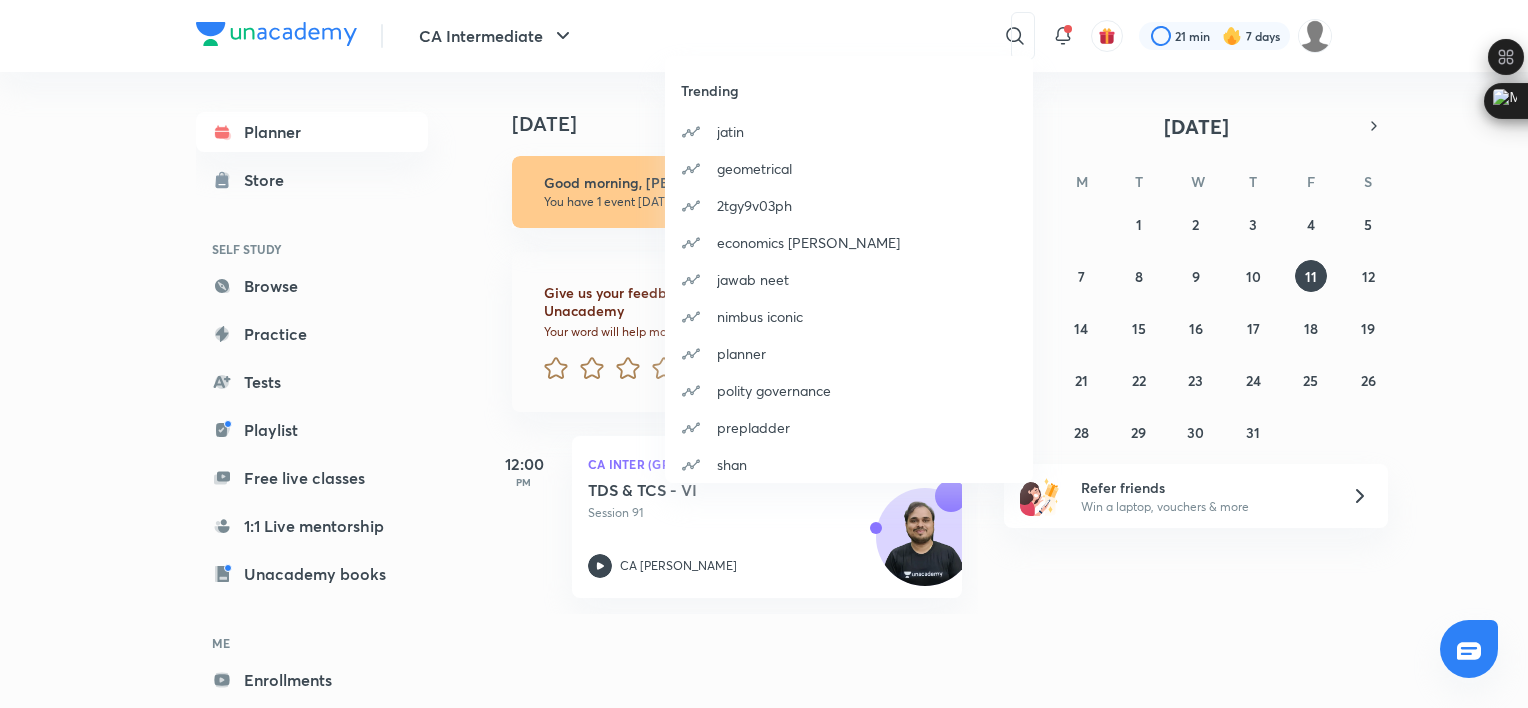 click on "Trending [PERSON_NAME] geometrical 2tgy9v03ph economics [PERSON_NAME] jawab neet nimbus iconic planner polity governance prepladder shan" at bounding box center (764, 354) 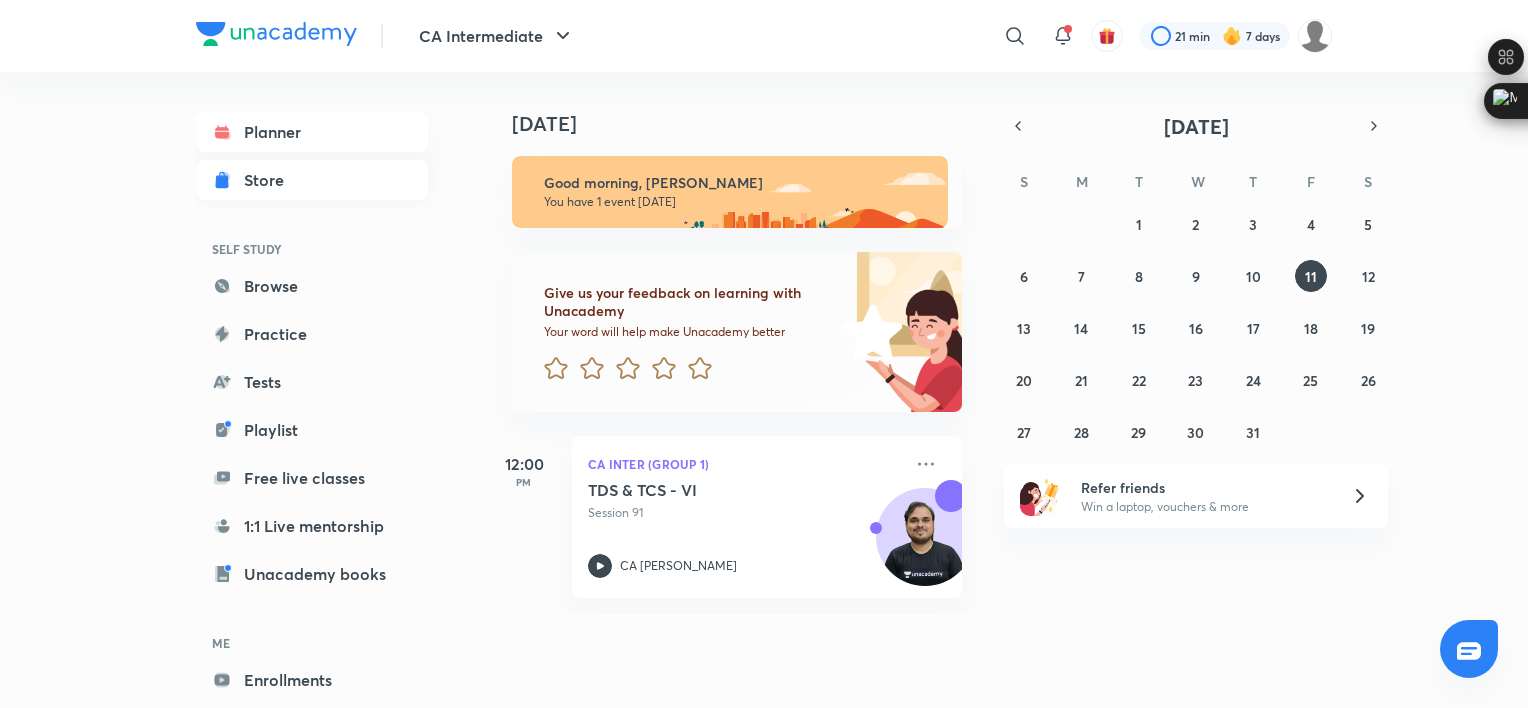 click on "Store" at bounding box center [312, 180] 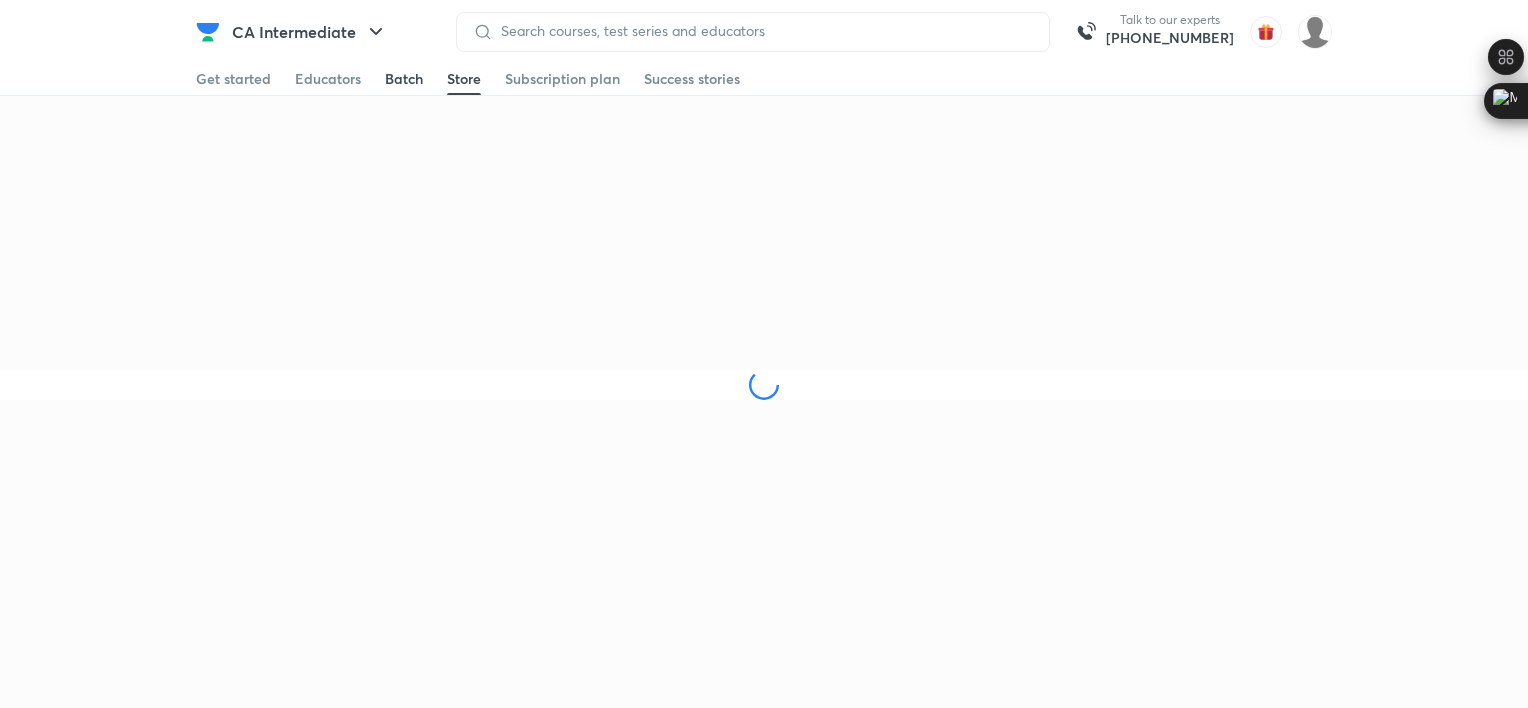 click at bounding box center (404, 94) 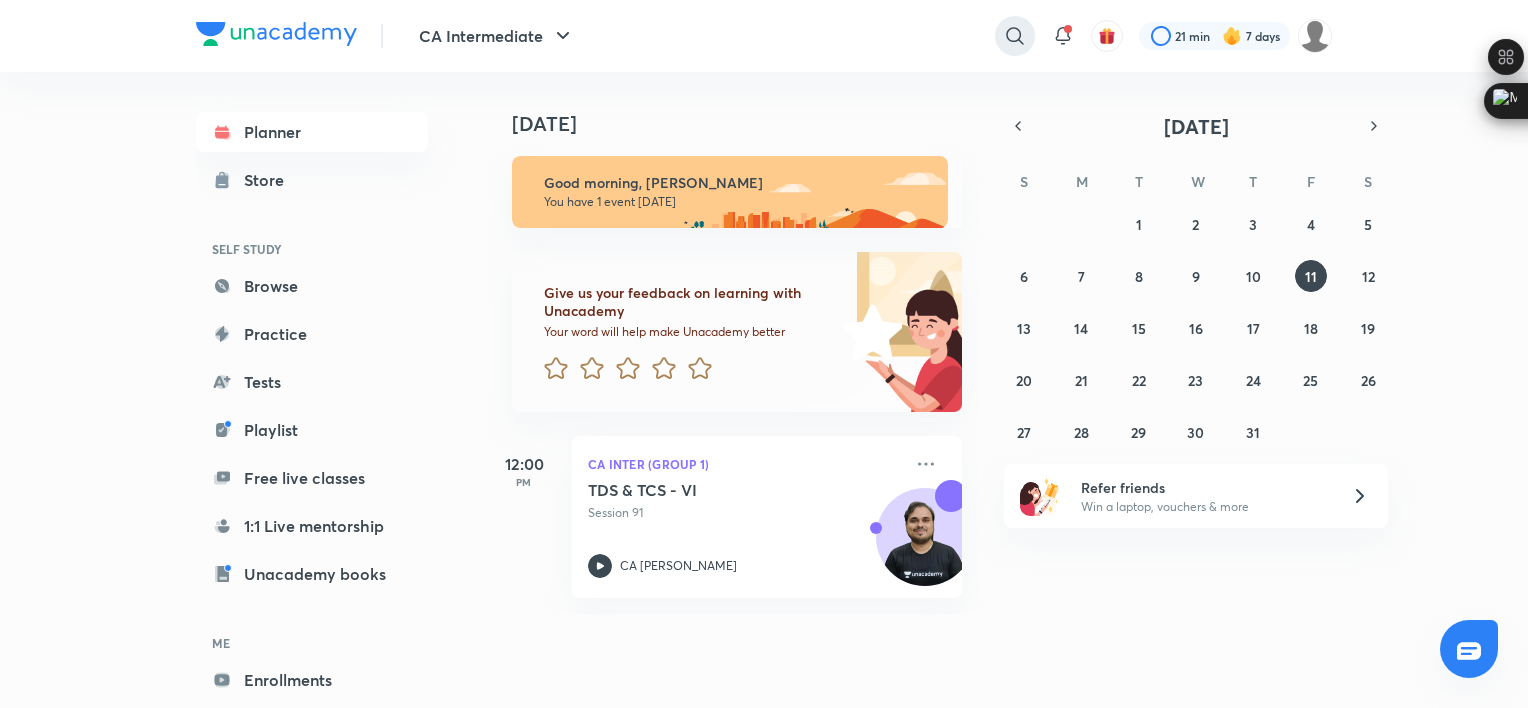 click at bounding box center (1015, 36) 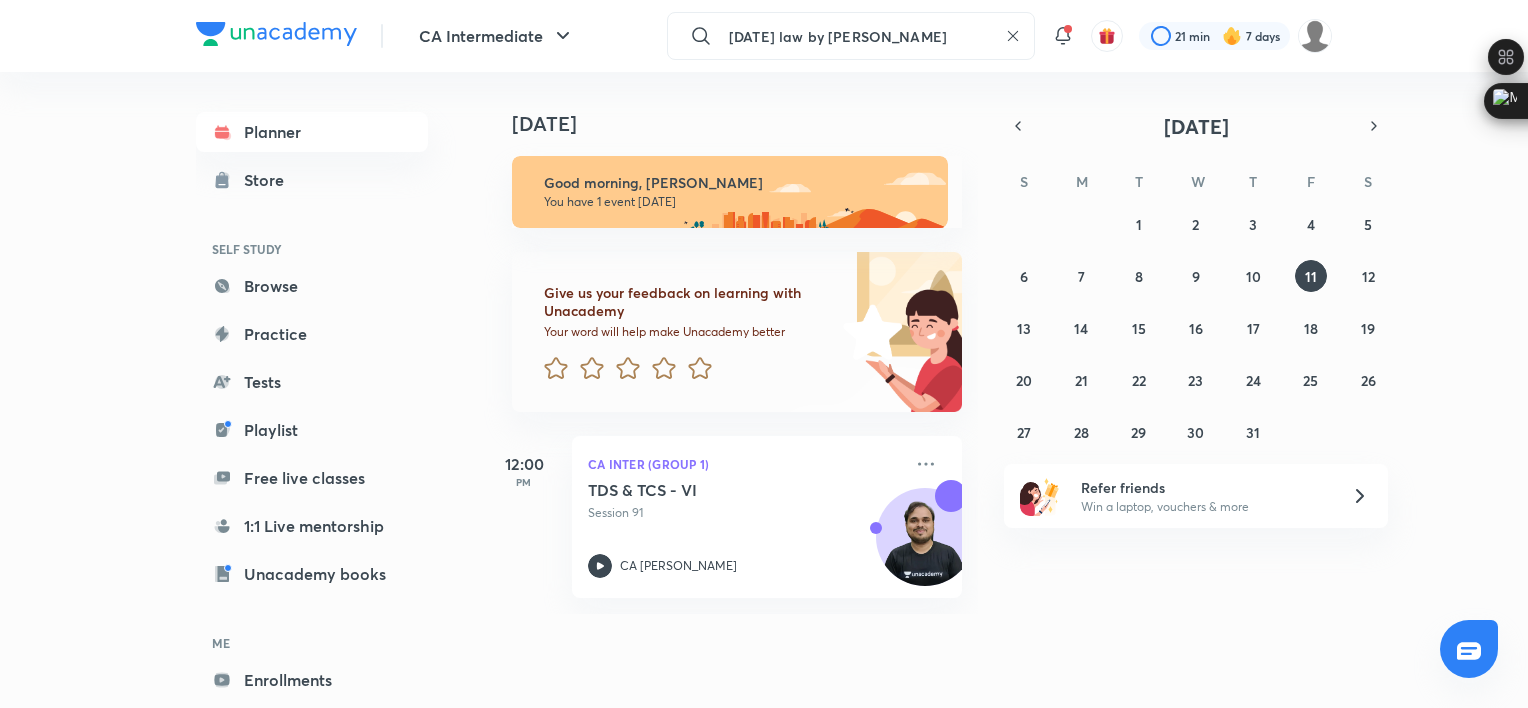 type on "[DATE] law by [PERSON_NAME]" 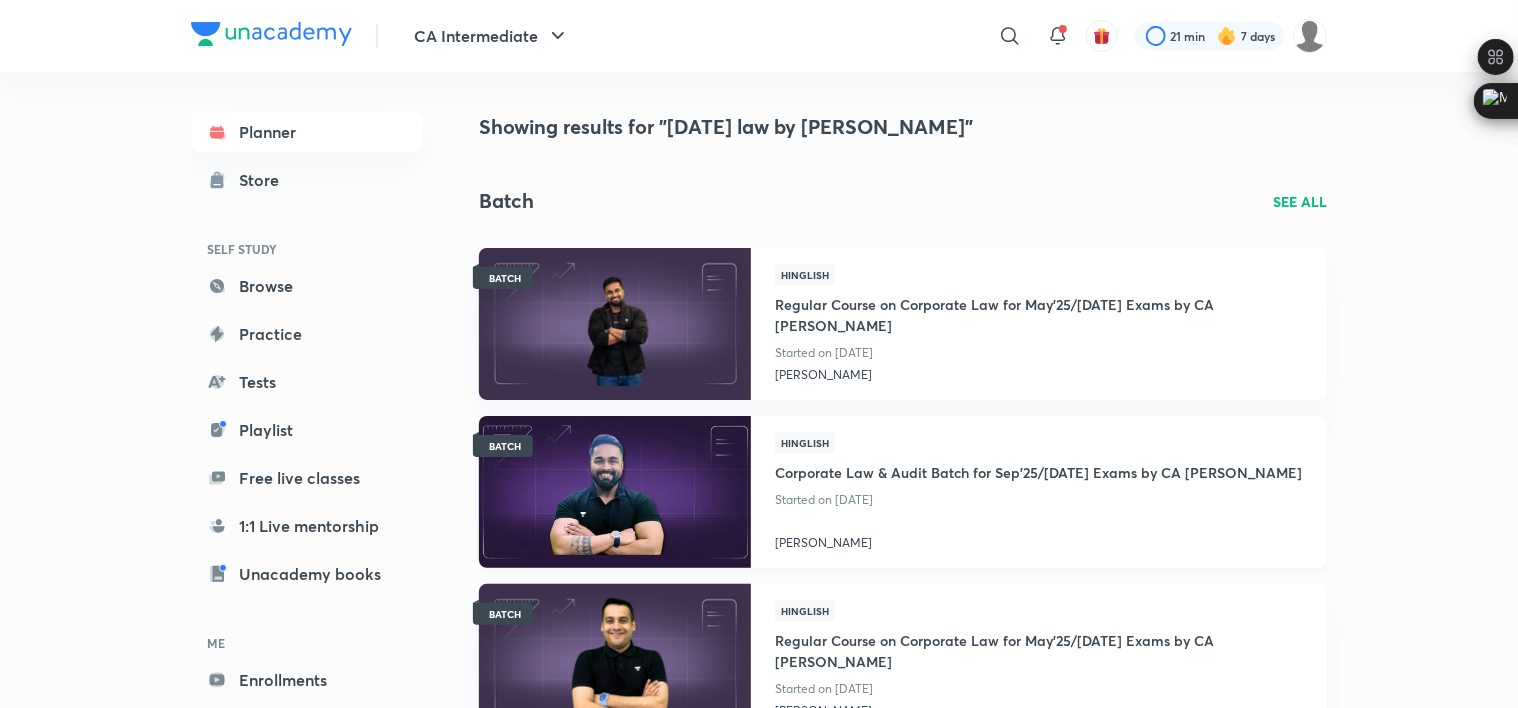 click at bounding box center [614, 491] 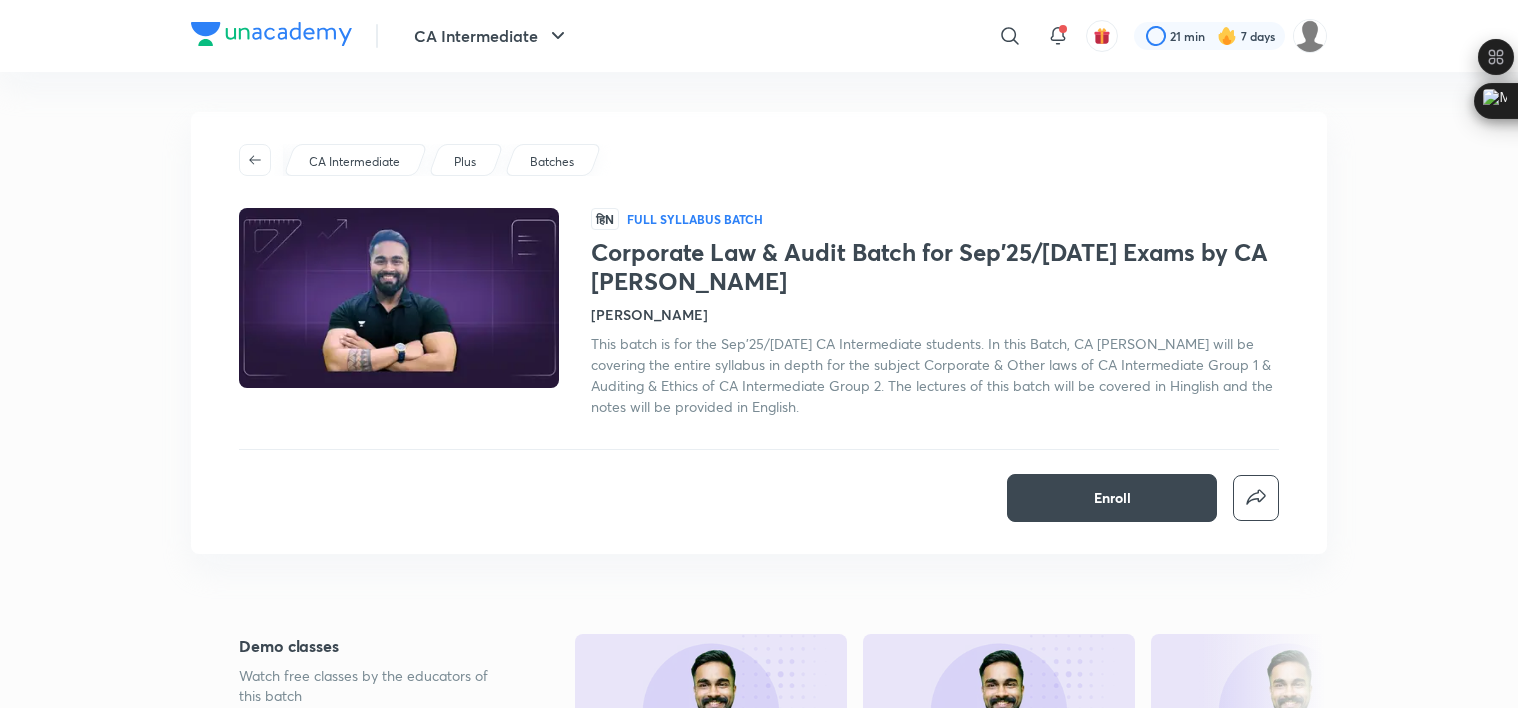 scroll, scrollTop: 156, scrollLeft: 0, axis: vertical 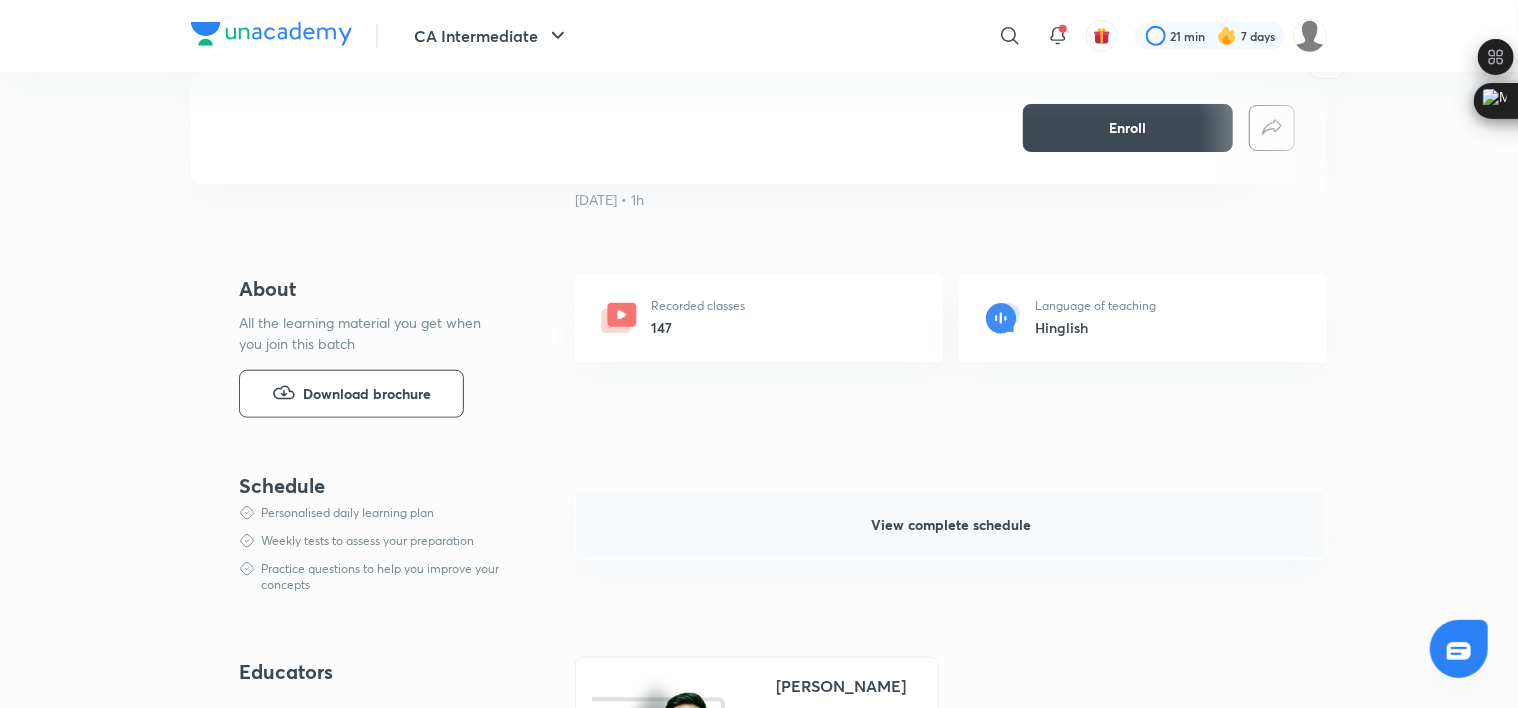 click on "View complete schedule" at bounding box center (951, 525) 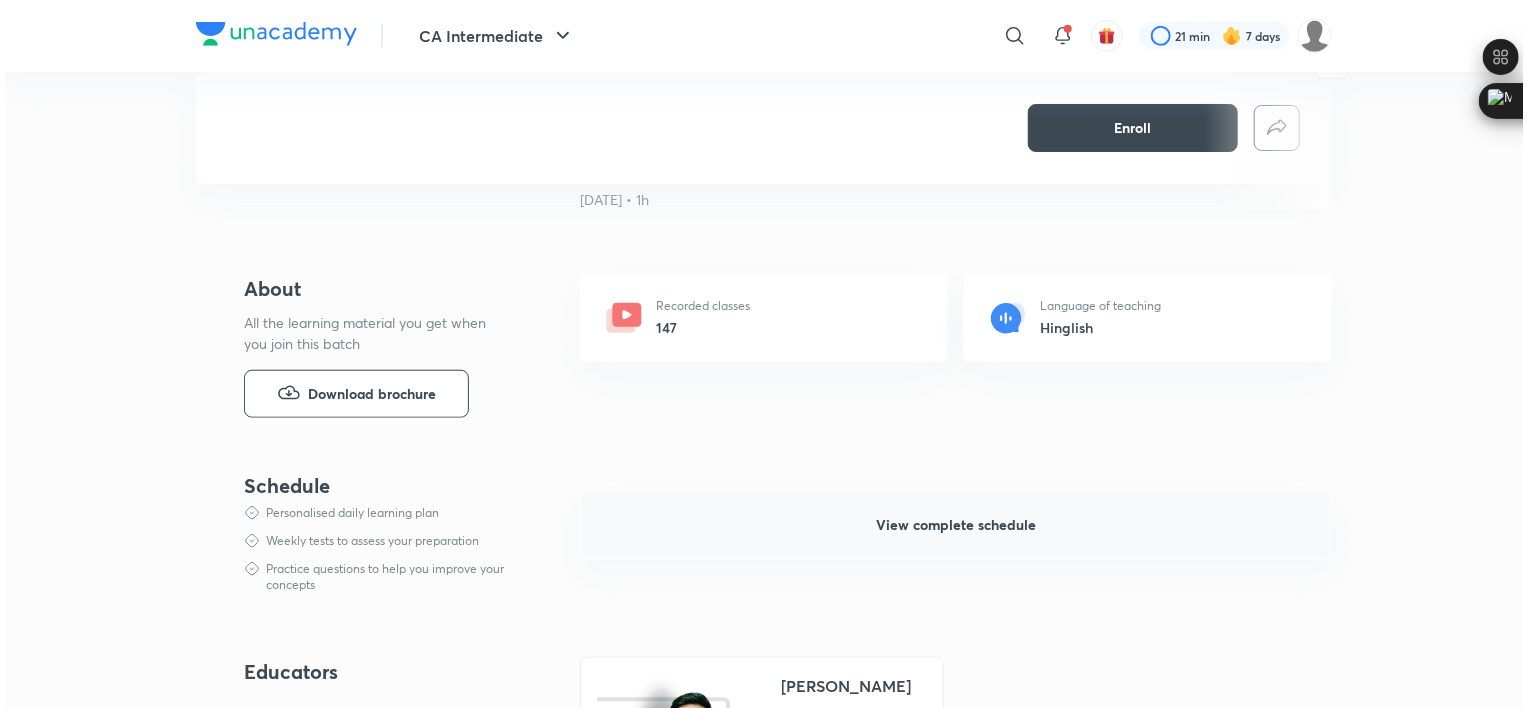 scroll, scrollTop: 0, scrollLeft: 0, axis: both 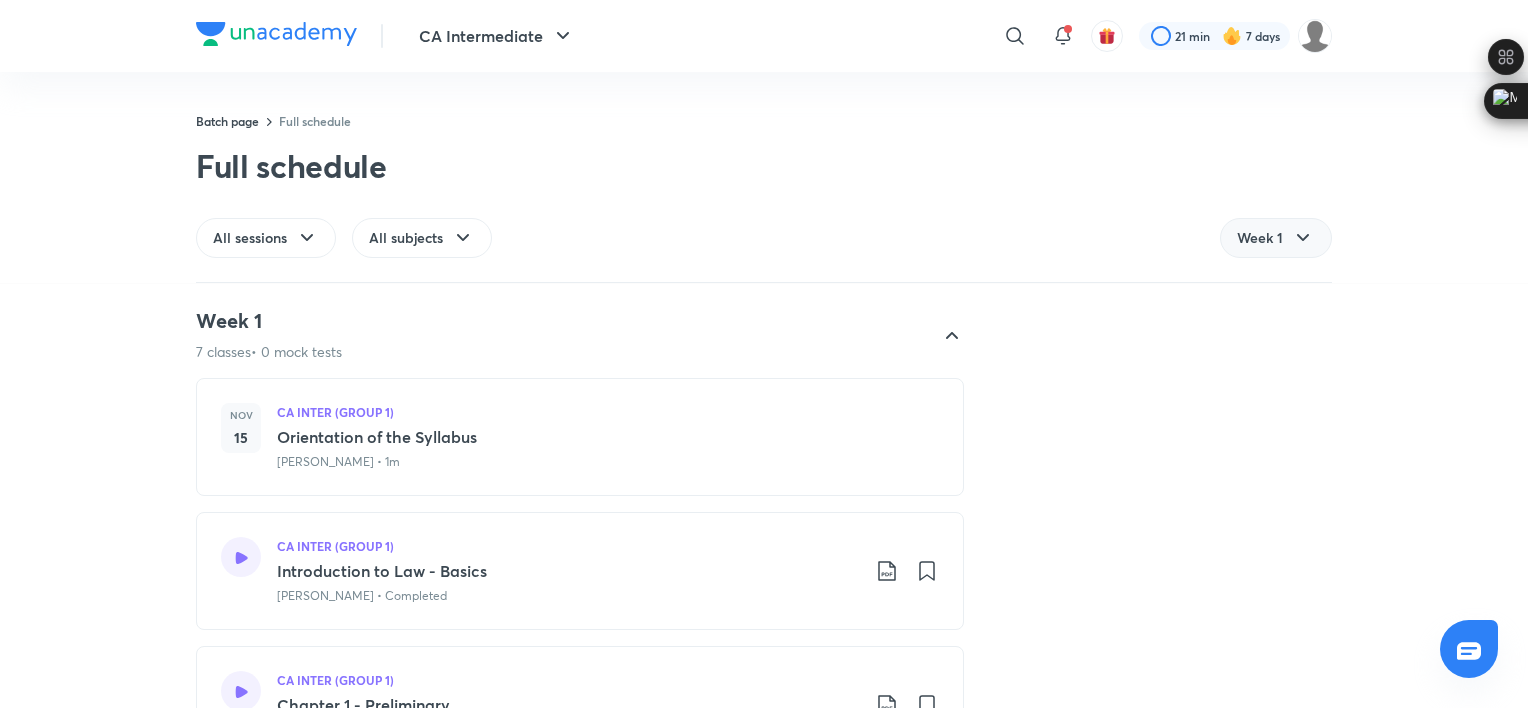 click on "Week 1" at bounding box center [1276, 238] 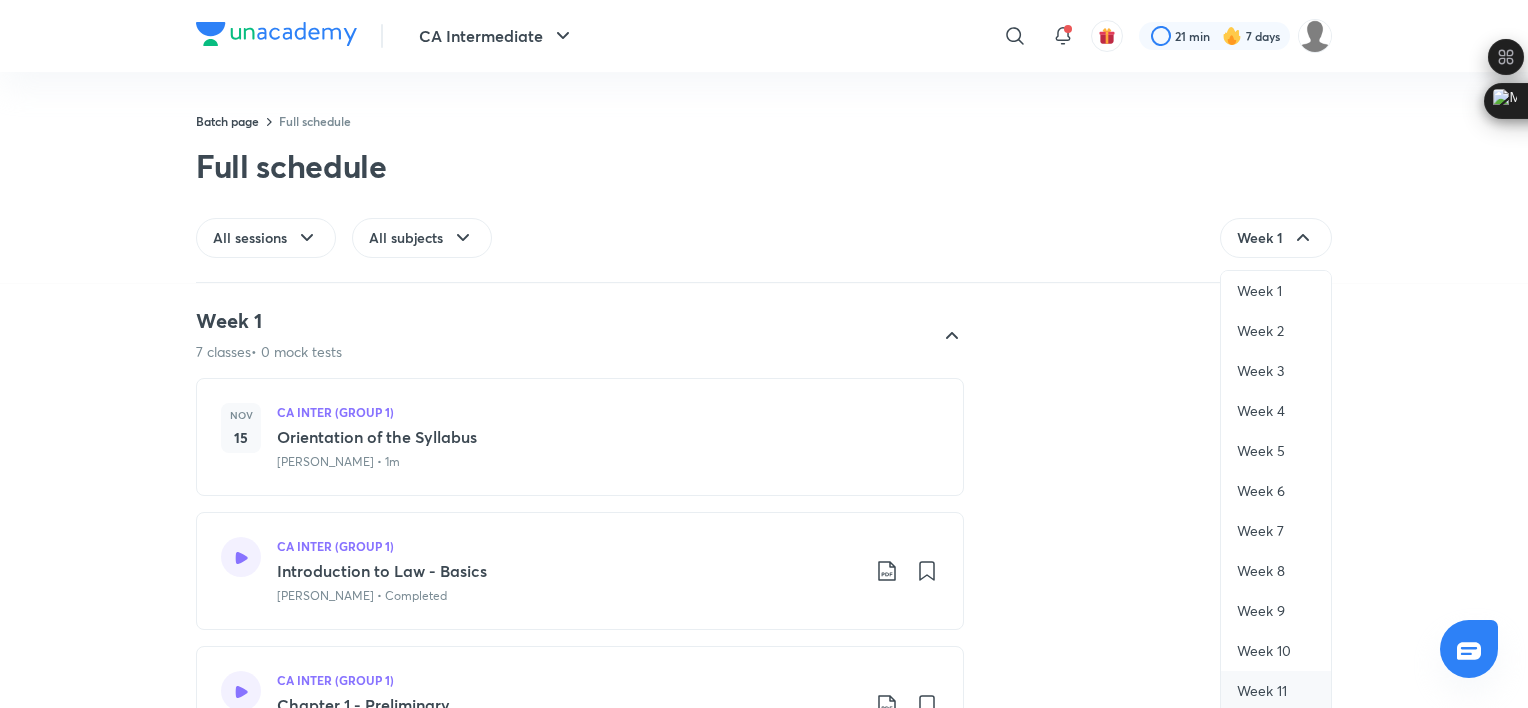 click on "Week 11" at bounding box center (1262, 691) 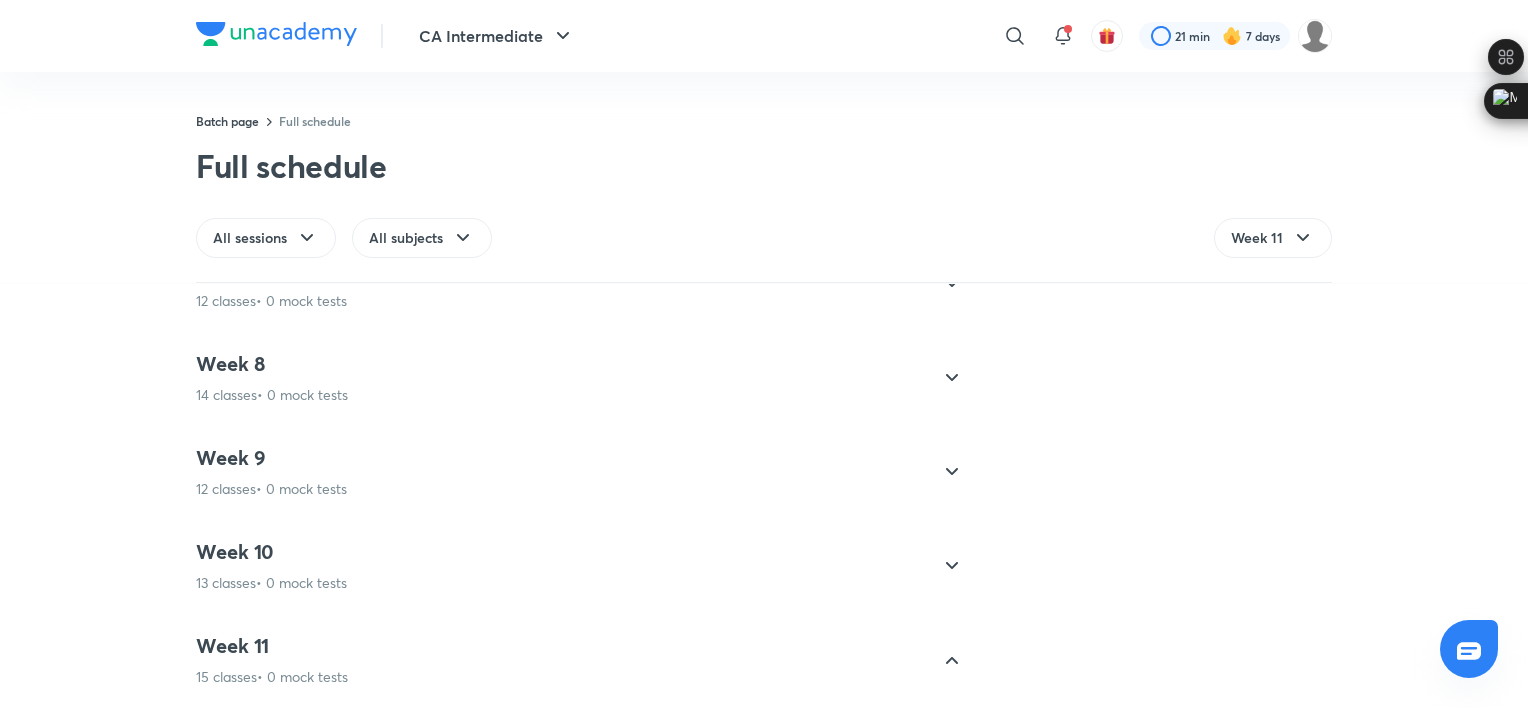 scroll, scrollTop: 813, scrollLeft: 0, axis: vertical 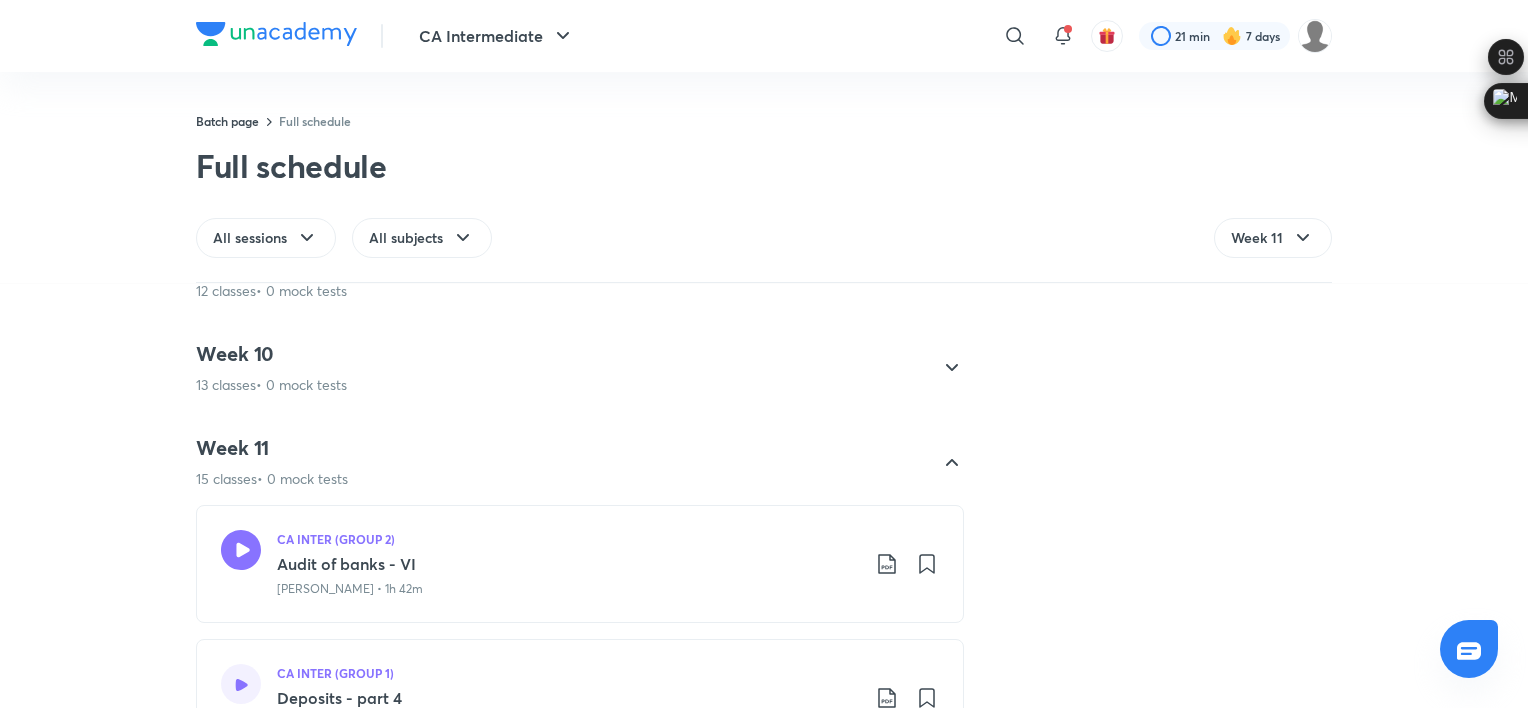 click on "Week 11 15 classes  •   0 mock tests CA INTER (GROUP 2) Audit of banks - VI Shantam Gupta • 1h 42m  CA INTER (GROUP 1) Deposits - part 4 Shantam Gupta • Completed CA INTER (GROUP 1) Preliminary - Part 2 Shantam Gupta • Continue watching CA INTER (GROUP 1) Companies incorporated outside India - part 1 Shantam Gupta • Completed CA INTER (GROUP 2) Audit plan - Part 1 Shantam Gupta • 1h 34m  CA INTER (GROUP 1) Management - Part 2 Shantam Gupta • Completed CA INTER (GROUP 2) Audit plan - part 2 Shantam Gupta • 1h 49m  CA INTER (GROUP 1) Preliminary - Part 3 Shantam Gupta • 1h 20m  Feb 13 CA INTER (GROUP 1) Dividend - part 1 Shantam Gupta • 2h  CA INTER (GROUP 1) Dividend - part 2 Shantam Gupta • Completed CA INTER (GROUP 2) Audit plan - part 3 Shantam Gupta • 1h 51m  CA INTER (GROUP 1) Preliminary - Part 4 Shantam Gupta • 1h 12m  CA INTER (GROUP 1) Management - 1 Shantam Gupta • Completed CA INTER (GROUP 2) Audit plan - part 4 Shantam Gupta • 1h 17m  CA INTER (GROUP 2)" at bounding box center (764, 1467) 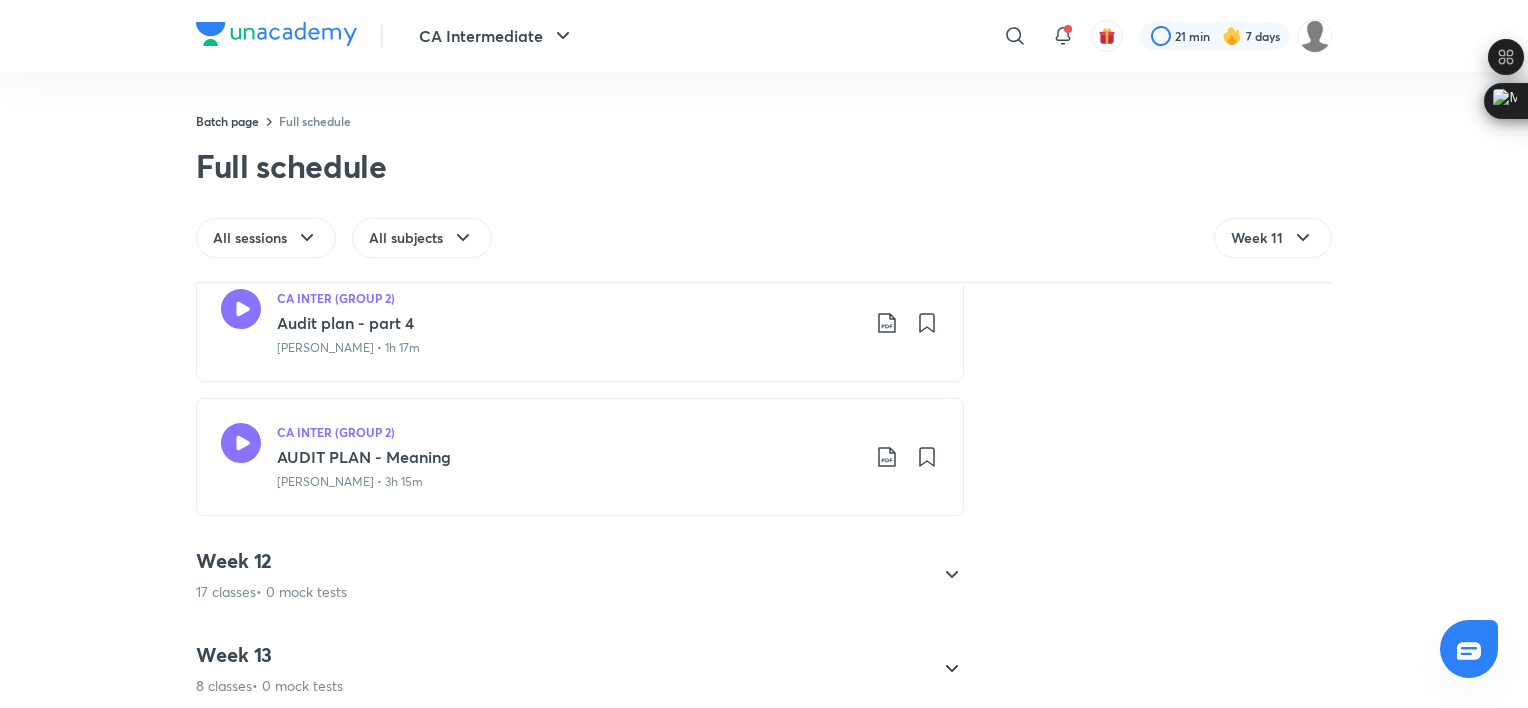 scroll, scrollTop: 2817, scrollLeft: 0, axis: vertical 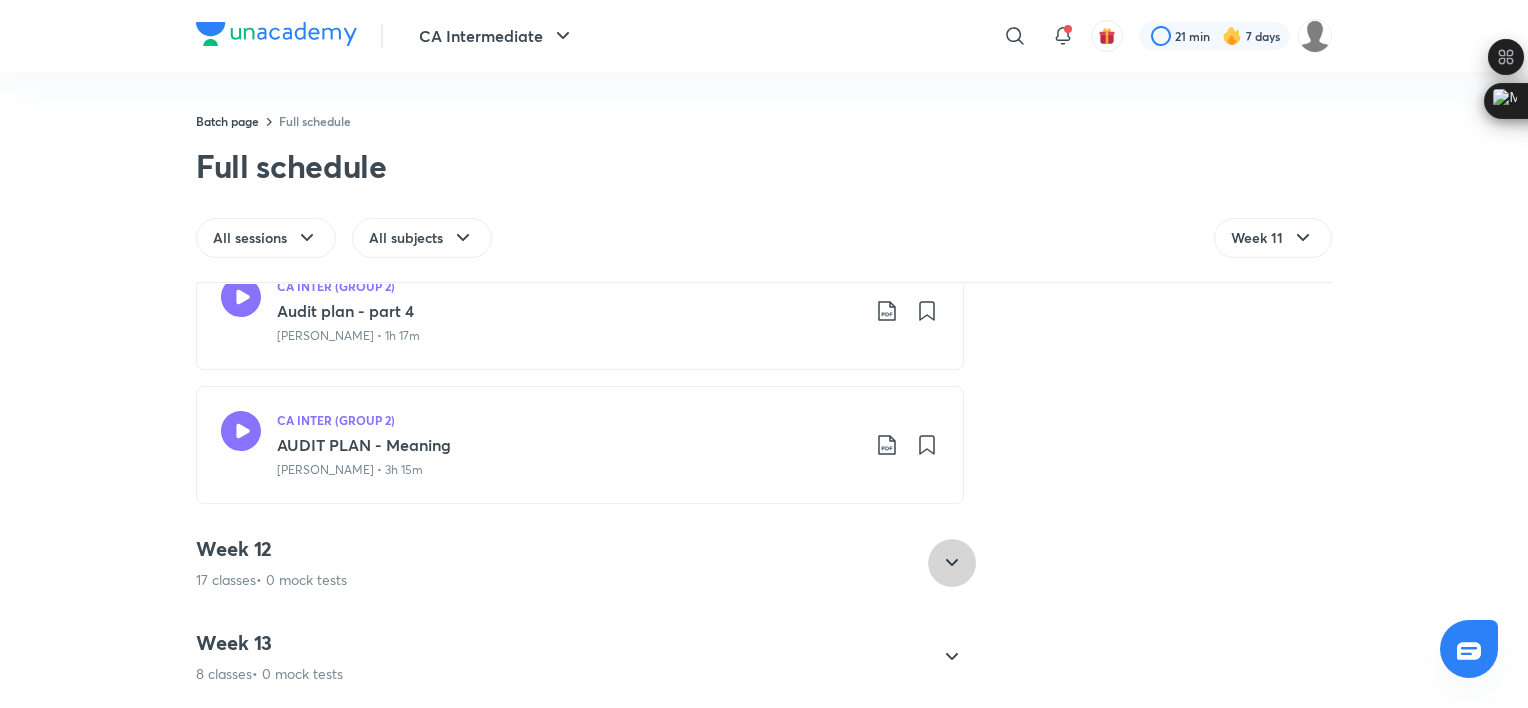 click 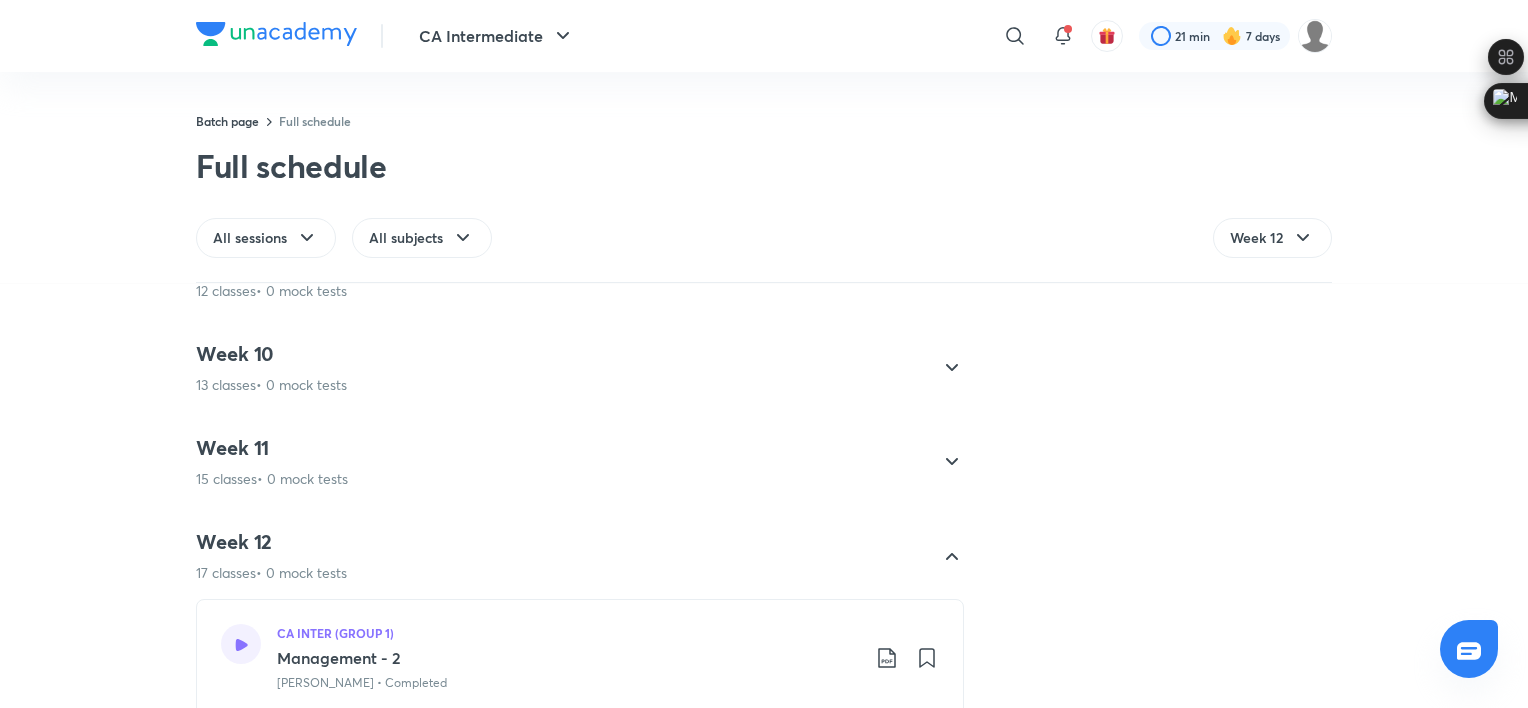 scroll, scrollTop: 988, scrollLeft: 0, axis: vertical 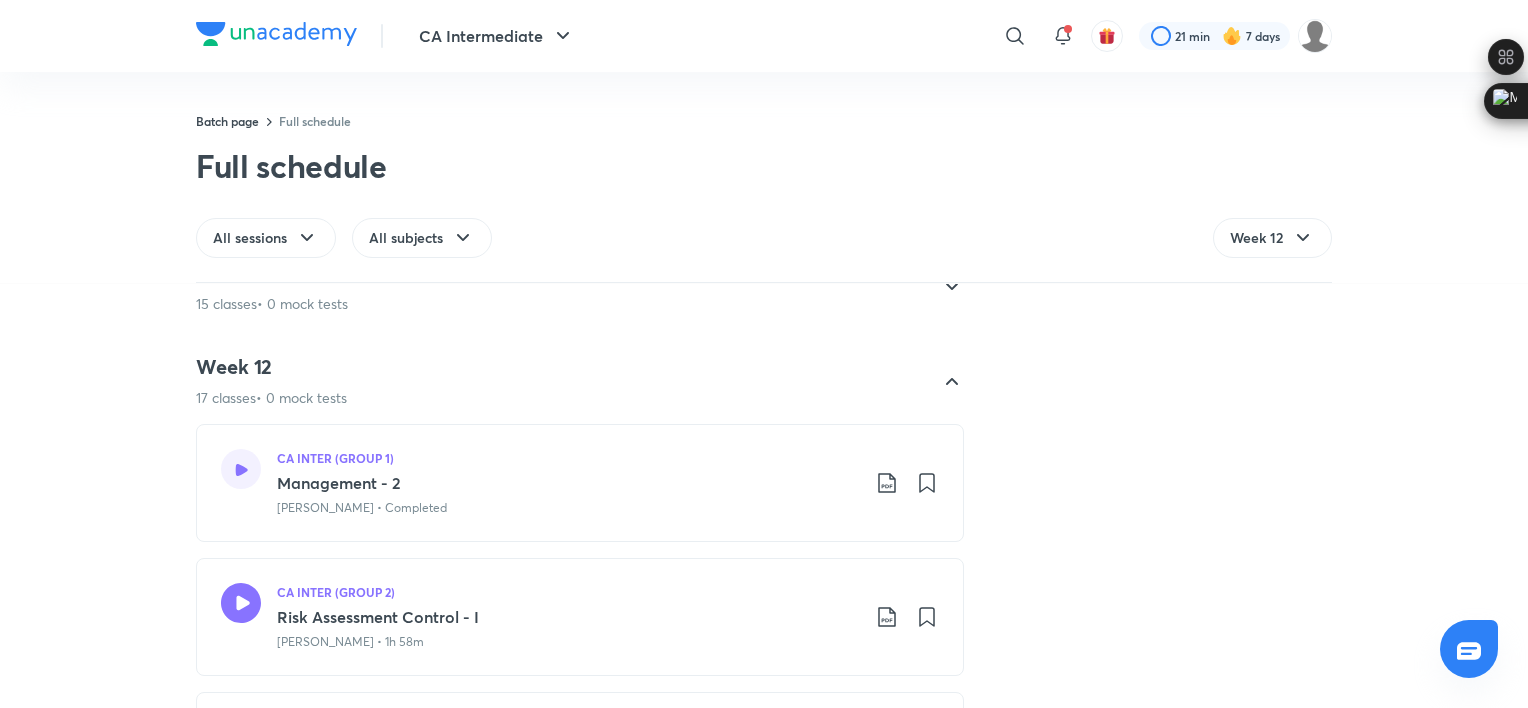 click on "Week 12 17 classes  •   0 mock tests CA INTER (GROUP 1) Management - 2 Shantam Gupta • Completed CA INTER (GROUP 2) Risk Assessment Control - I Shantam Gupta • 1h 58m  CA INTER (GROUP 1) Preliminary - Part 5 Shantam Gupta • 1h 8m  CA INTER (GROUP 1) Management - 3 Shantam Gupta • Completed CA INTER (GROUP 2) Risk Assessment Control - III Shantam Gupta • 1h 9m  CA INTER (GROUP 1) Management - 4 Shantam Gupta • Completed CA INTER (GROUP 1) Preliminary - Part 6 Shantam Gupta • 1h 10m  CA INTER (GROUP 1) Management - 5 Shantam Gupta • Completed CA INTER (GROUP 2) Risk Assessment Control - IV Shantam Gupta • 1h 52m  CA INTER (GROUP 2) Risk Assessment Control - V Shantam Gupta • 1h 10m  CA INTER (GROUP 1) Management - 6 Shantam Gupta • Completed CA INTER (GROUP 1) Preliminary - Part 7 Shantam Gupta • 1h 8m  CA INTER (GROUP 1) Management - 7 Shantam Gupta • Completed CA INTER (GROUP 2) Risk Assessment Control - I Shantam Gupta • 1h 24m  CA INTER (GROUP 2) Audit Report - I" at bounding box center (764, 1520) 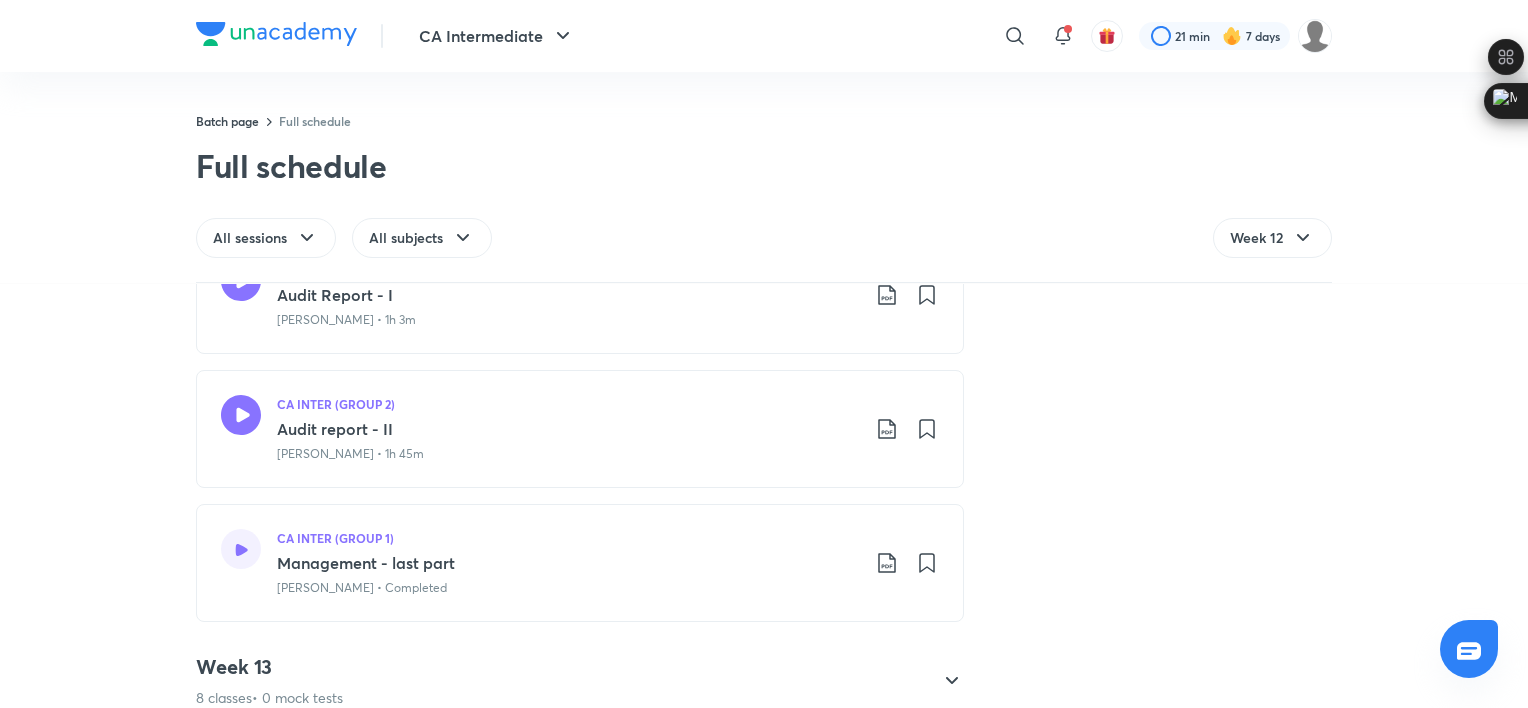 scroll, scrollTop: 3084, scrollLeft: 0, axis: vertical 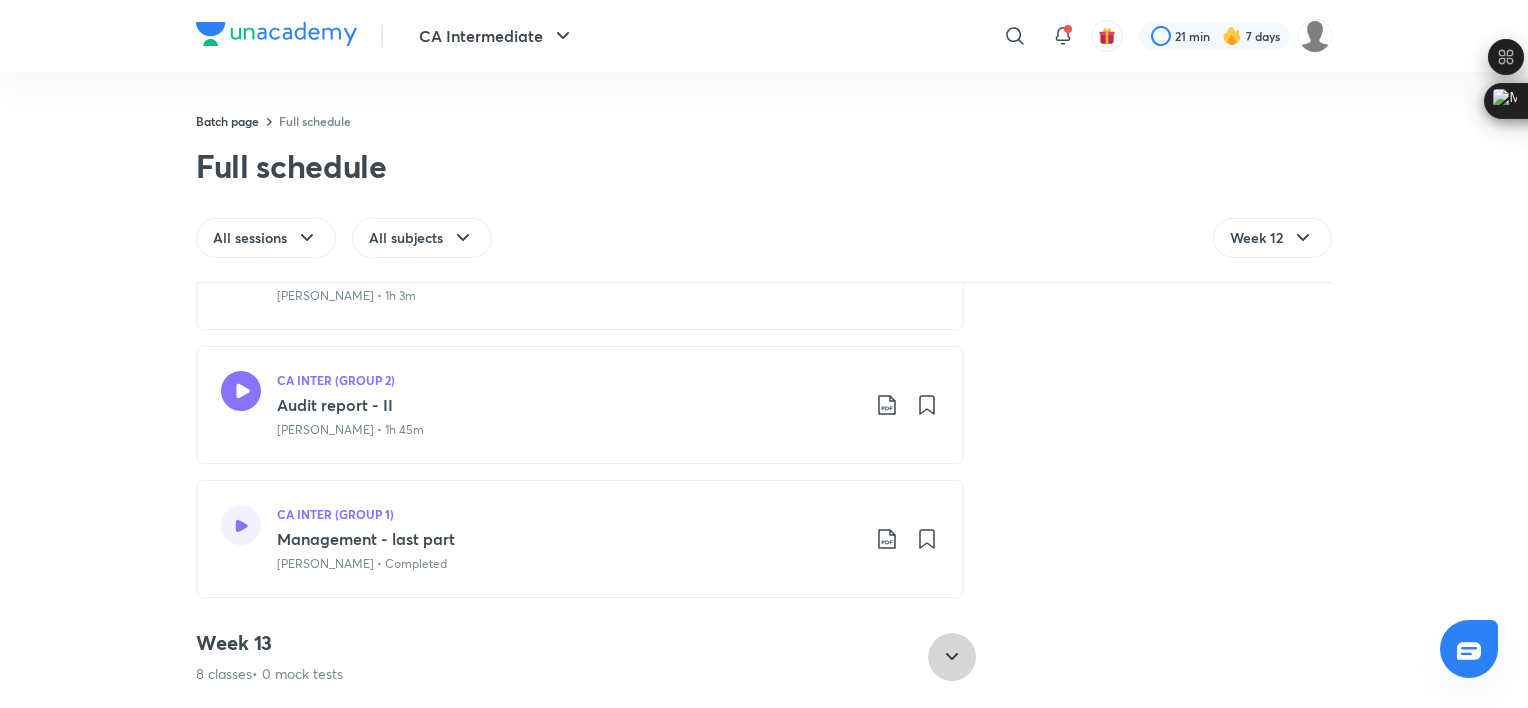 click 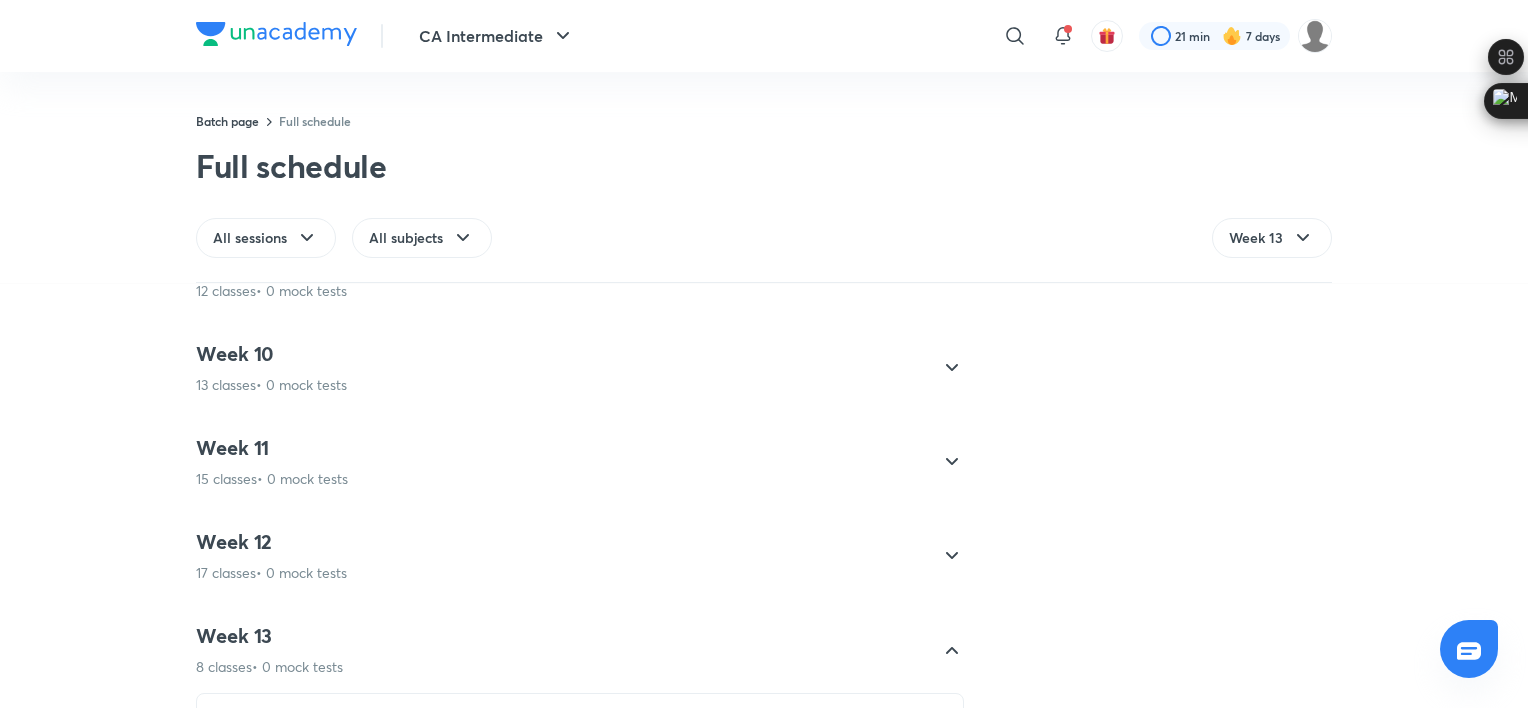 scroll, scrollTop: 1105, scrollLeft: 0, axis: vertical 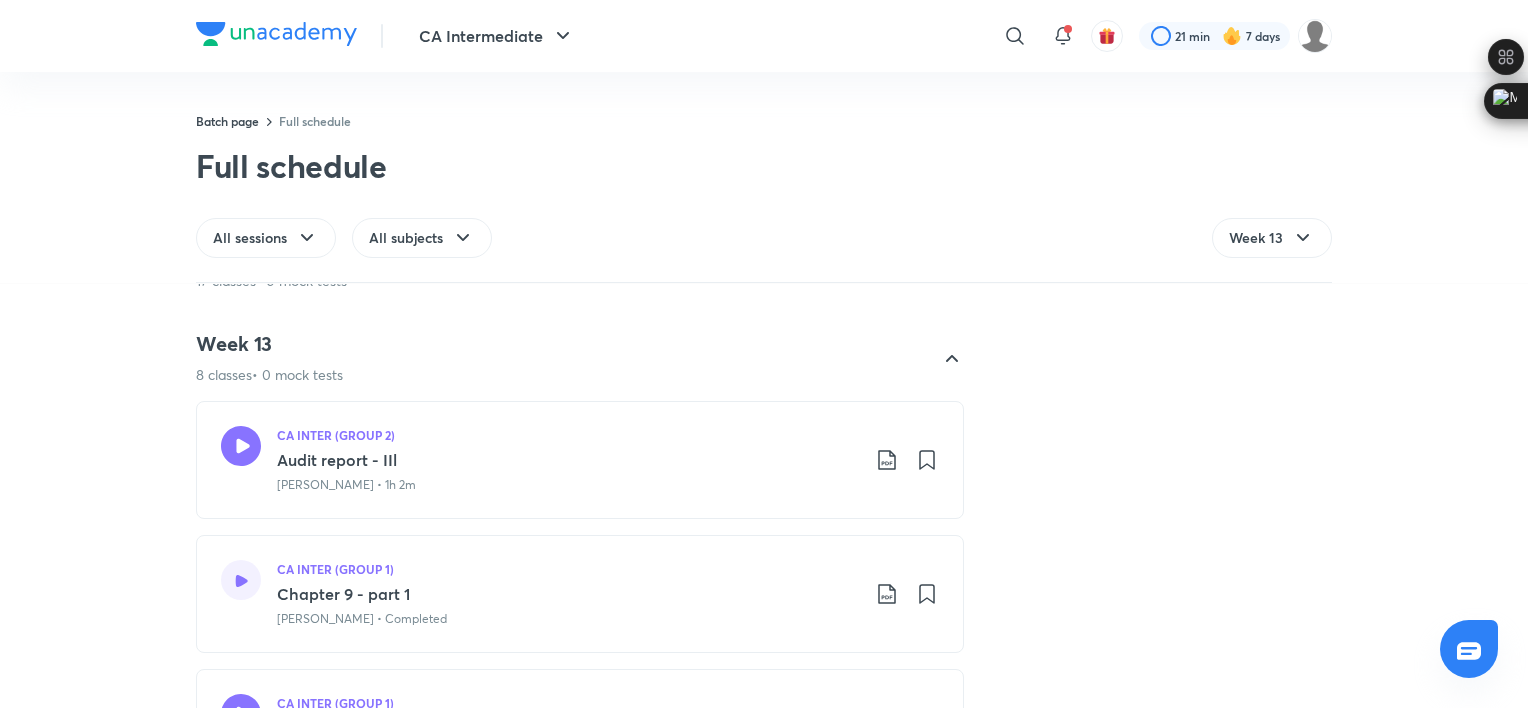 click on "Week 13 8 classes  •   0 mock tests CA INTER (GROUP 2) Audit report - IIl Shantam Gupta • 1h 2m  CA INTER (GROUP 1) Chapter 9 - part 1 Shantam Gupta • Completed CA INTER (GROUP 1) Preliminary - Part 8 Shantam Gupta • 1h 9m  CA INTER (GROUP 1) Chapter 9 - part 2 Shantam Gupta • 1h 47m  CA INTER (GROUP 1) Chapter 10 - Part 1 Shantam Gupta • 1h 44m  CA INTER (GROUP 1) Preliminary - Part 9 Shantam Gupta • 1h 7m  CA INTER (GROUP 1) Chapter 10 - part 2 Shantam Gupta • 1h 56m  CA INTER (GROUP 1) Chapter 10 - part 3 Shantam Gupta • Continue watching" at bounding box center (764, 894) 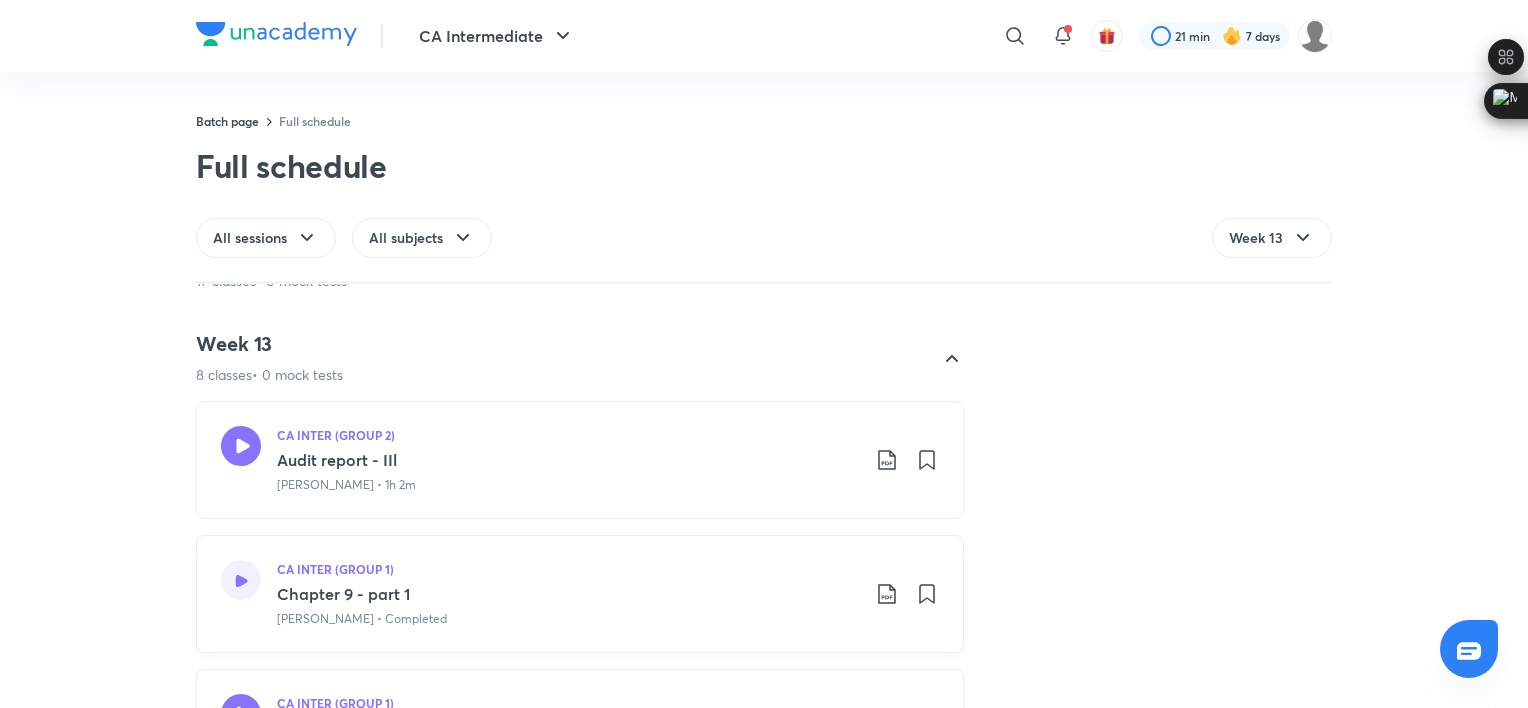 click 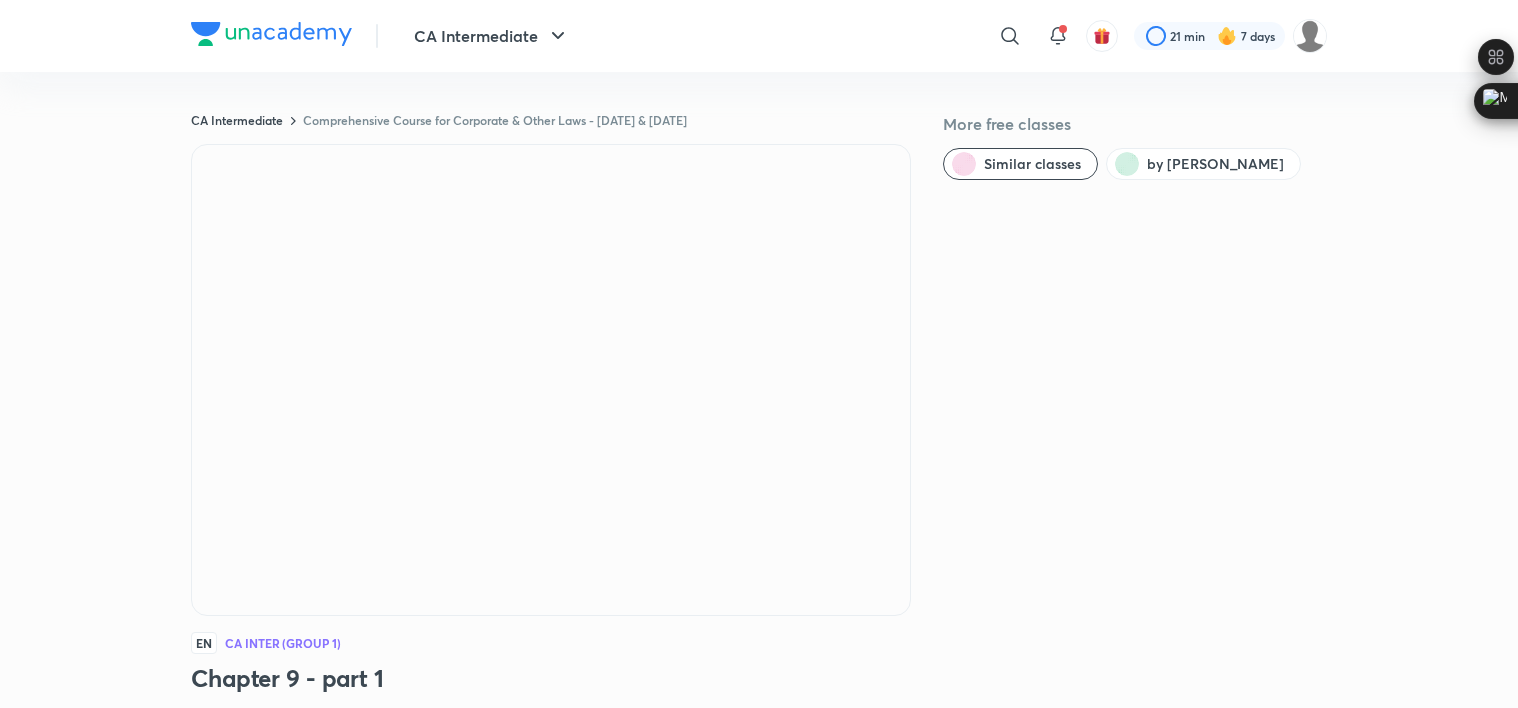 scroll, scrollTop: 0, scrollLeft: 0, axis: both 